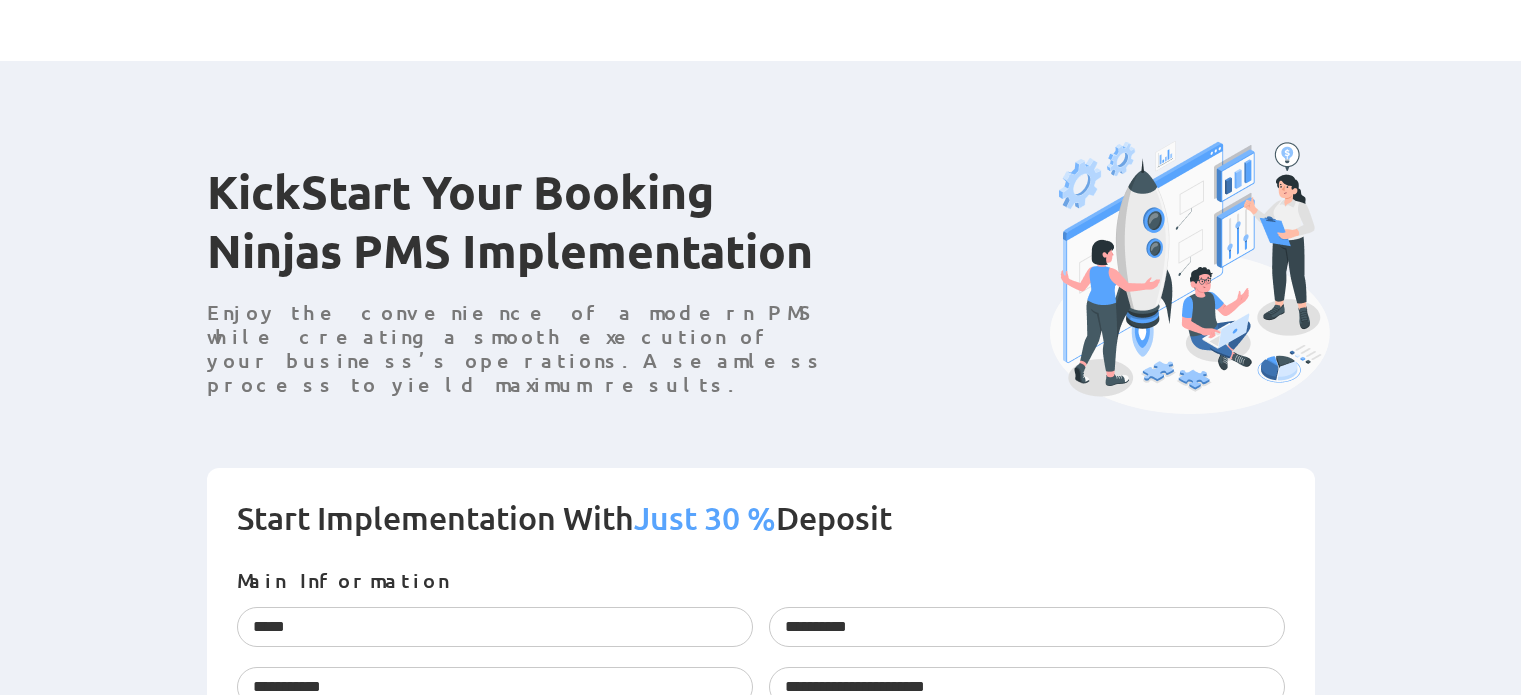 scroll, scrollTop: 400, scrollLeft: 0, axis: vertical 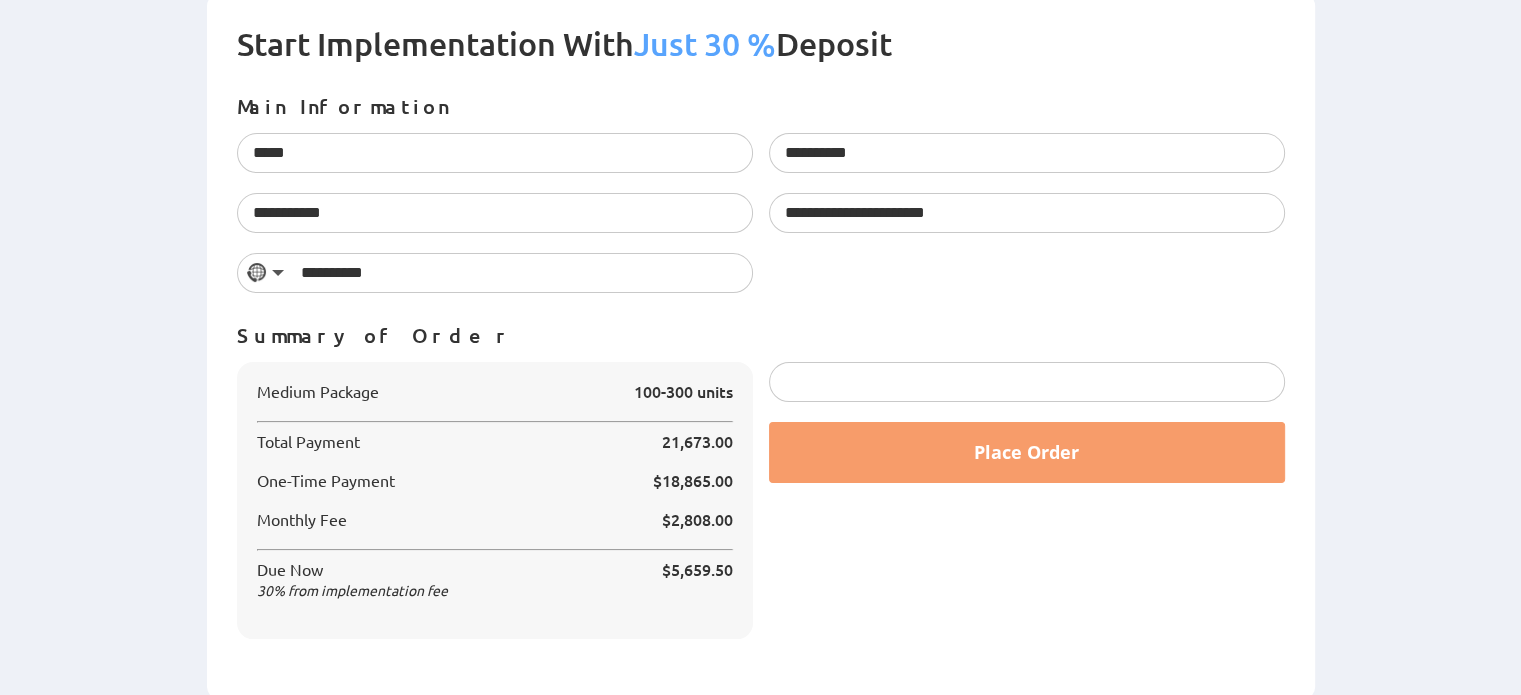 click at bounding box center (1027, 382) 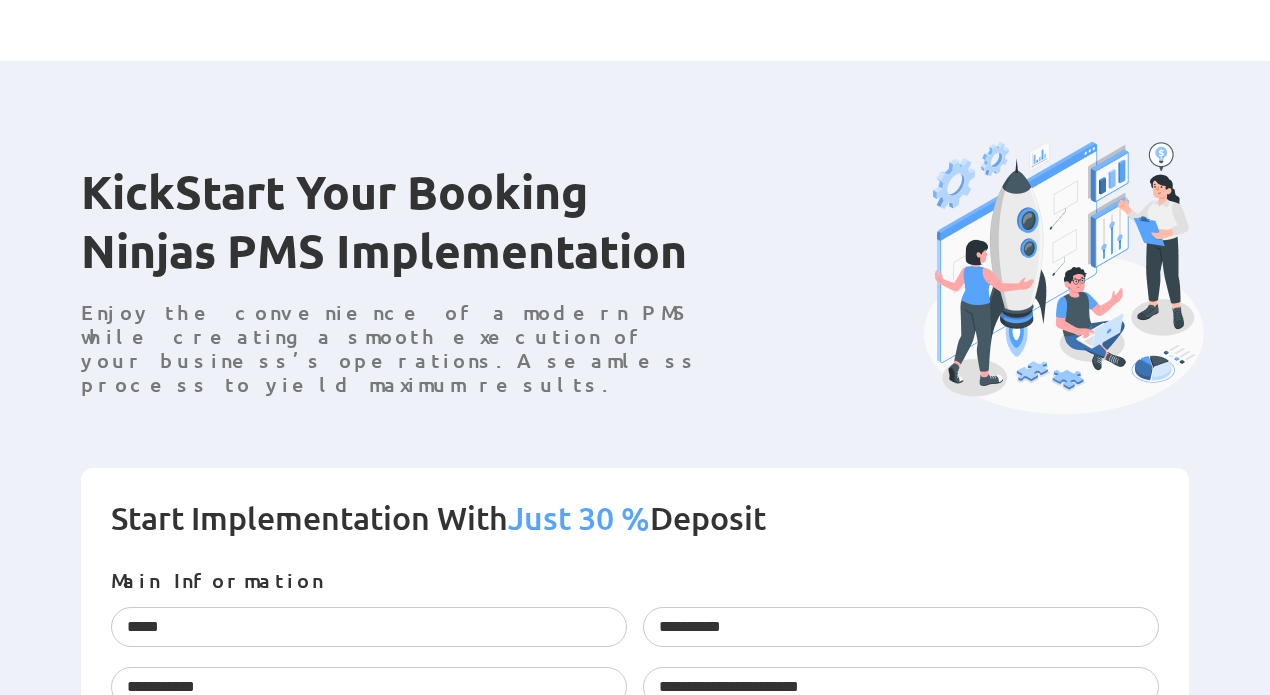scroll, scrollTop: 474, scrollLeft: 0, axis: vertical 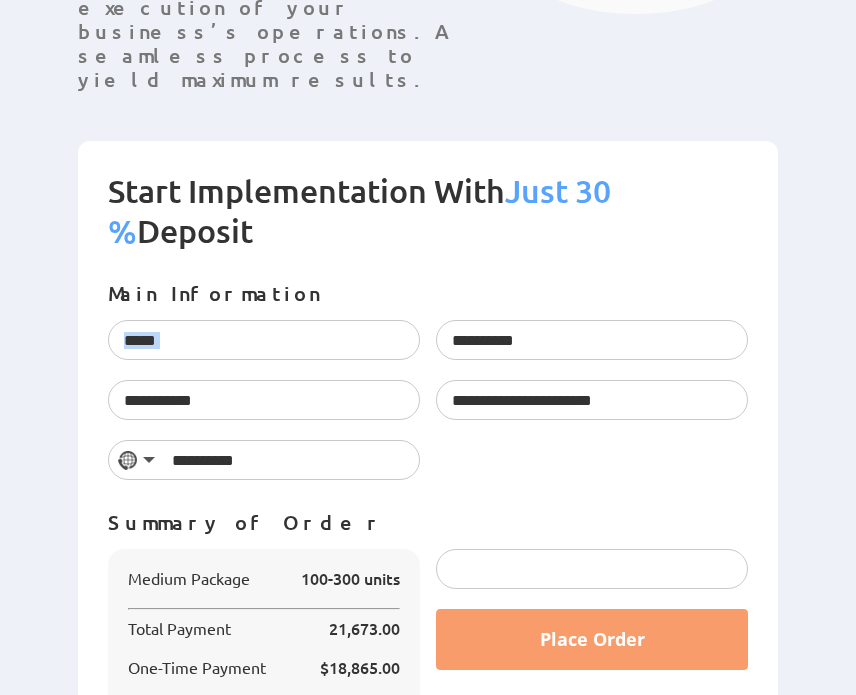 click on "**********" at bounding box center [428, 390] 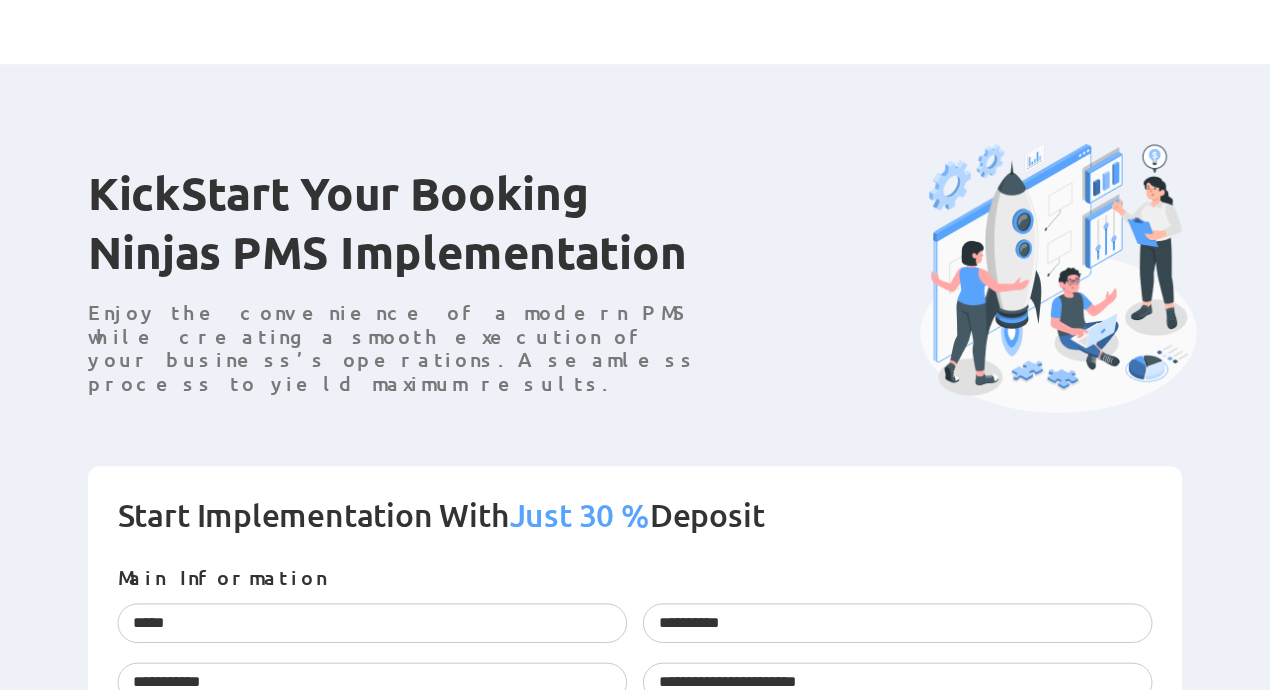 scroll, scrollTop: 0, scrollLeft: 0, axis: both 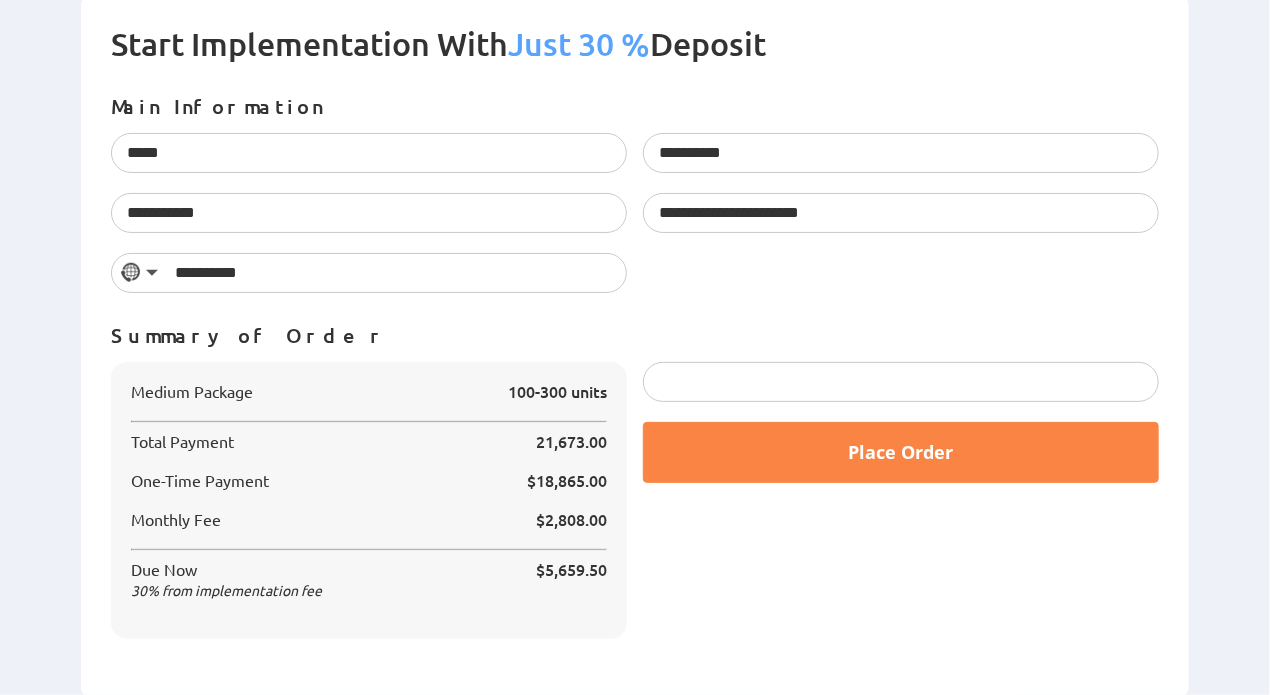 click on "Place Order" at bounding box center [901, 452] 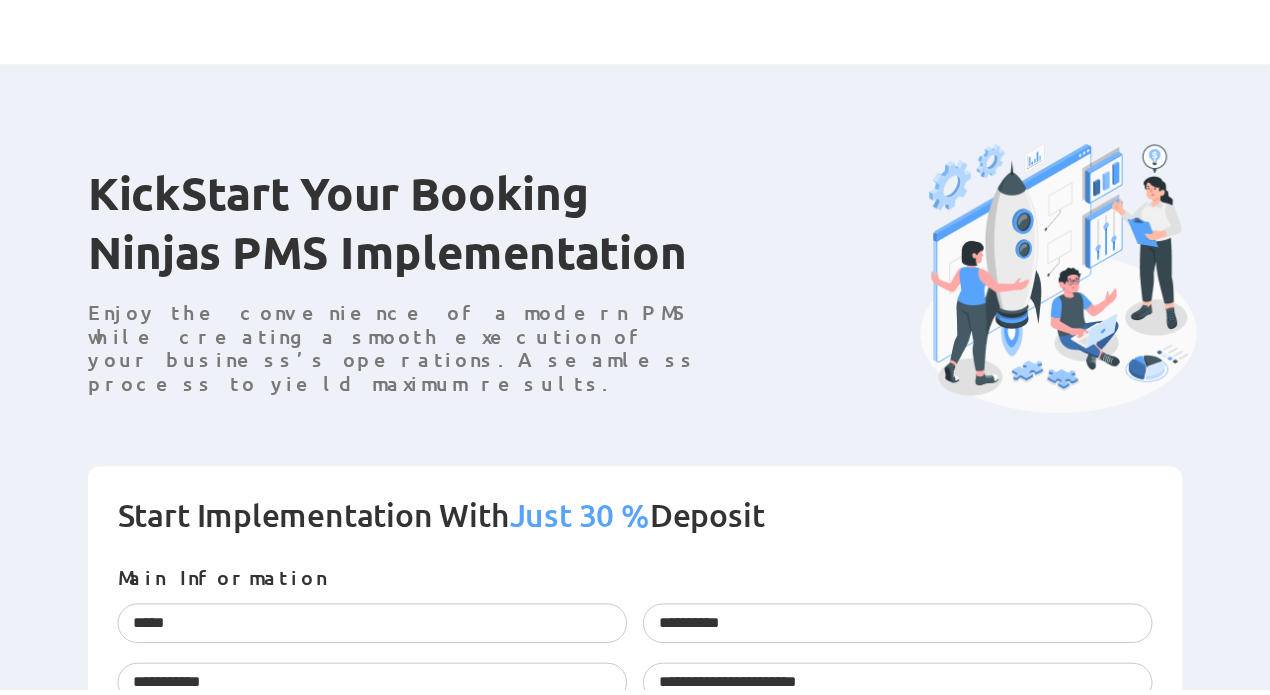 scroll, scrollTop: 474, scrollLeft: 0, axis: vertical 